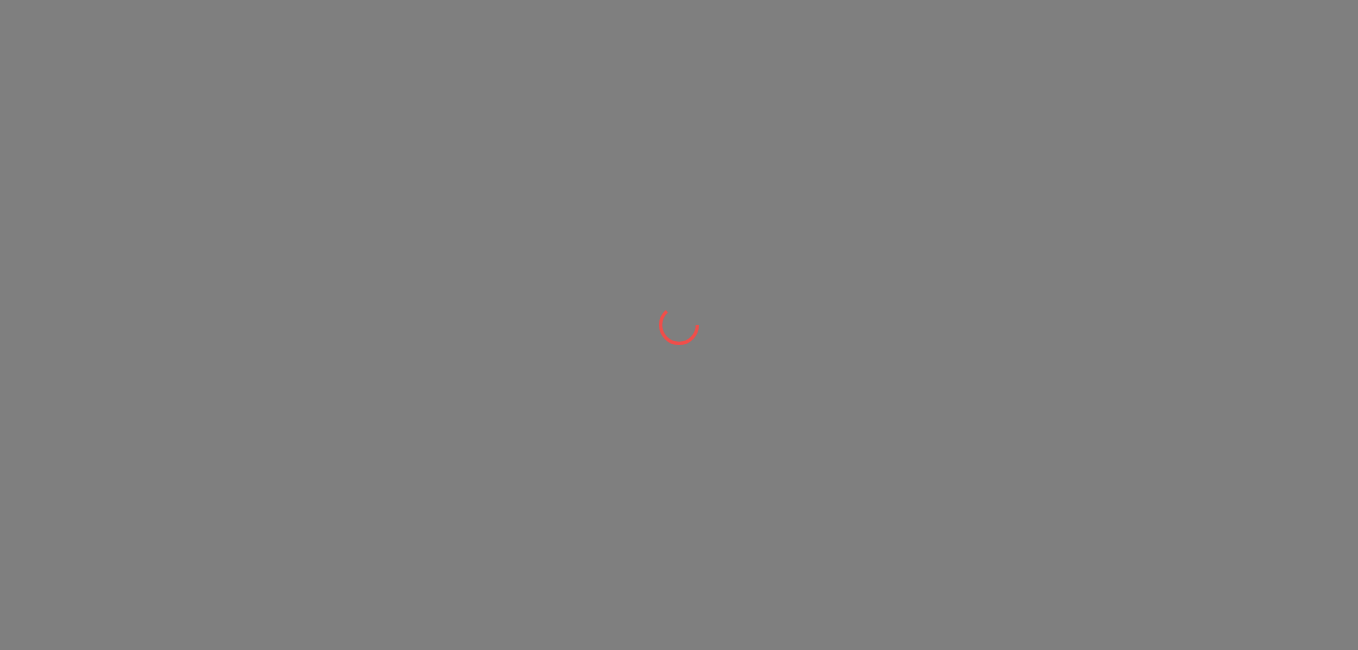 scroll, scrollTop: 0, scrollLeft: 0, axis: both 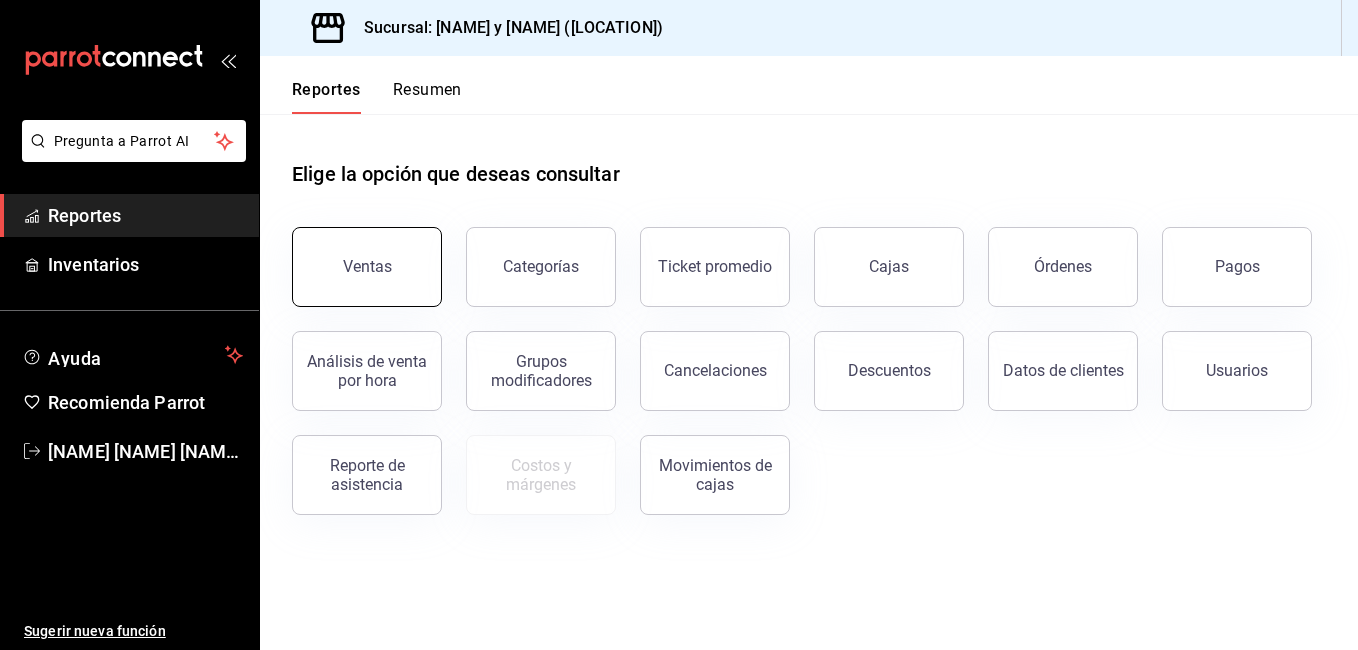 click on "Ventas" at bounding box center [367, 267] 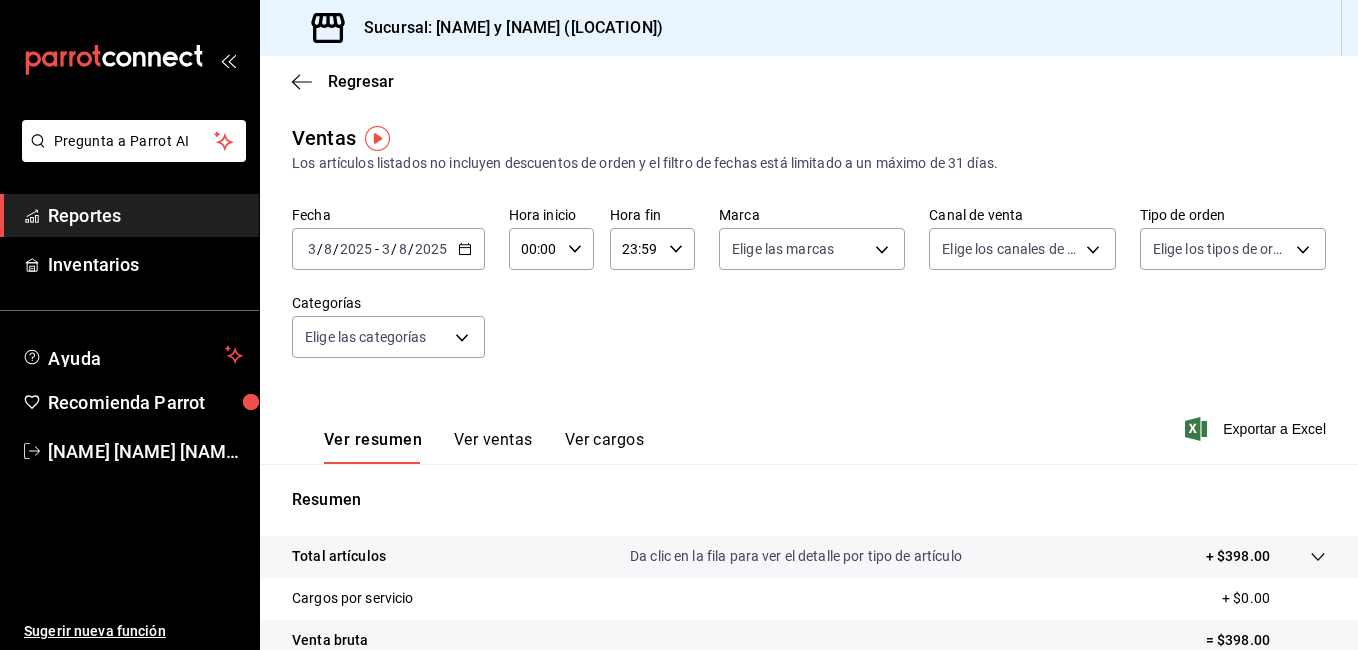 click 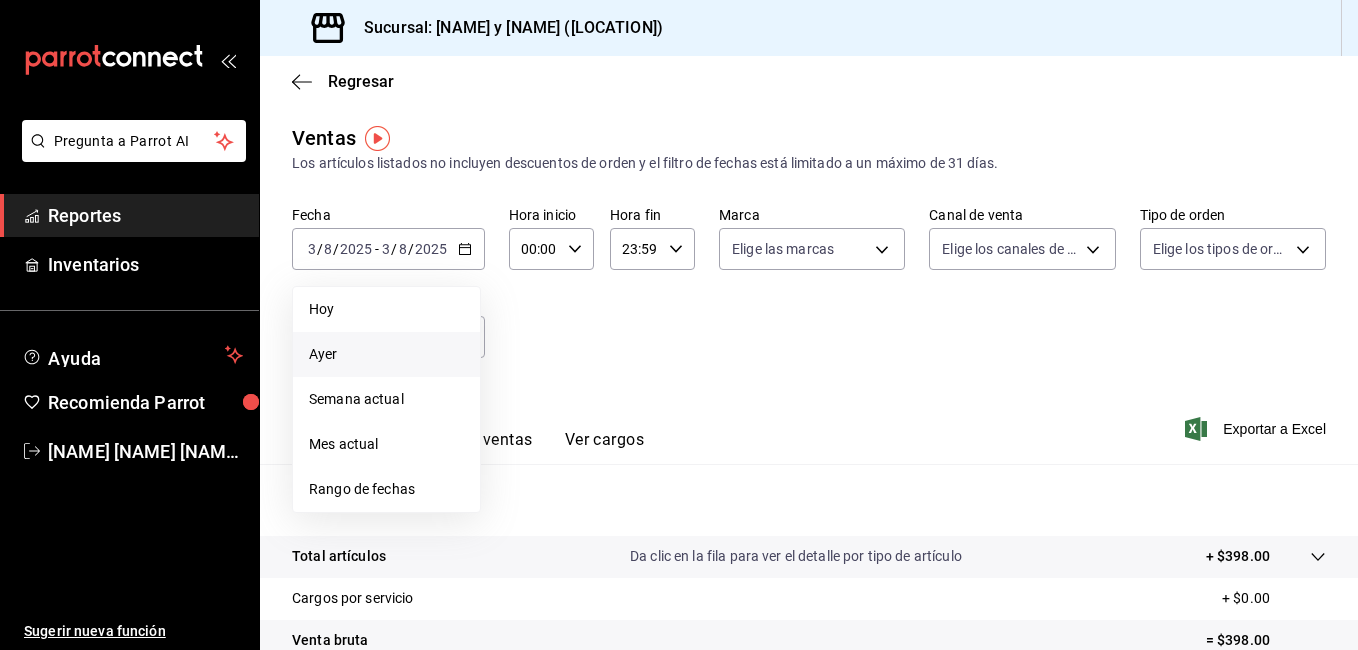 click on "Ayer" at bounding box center (386, 354) 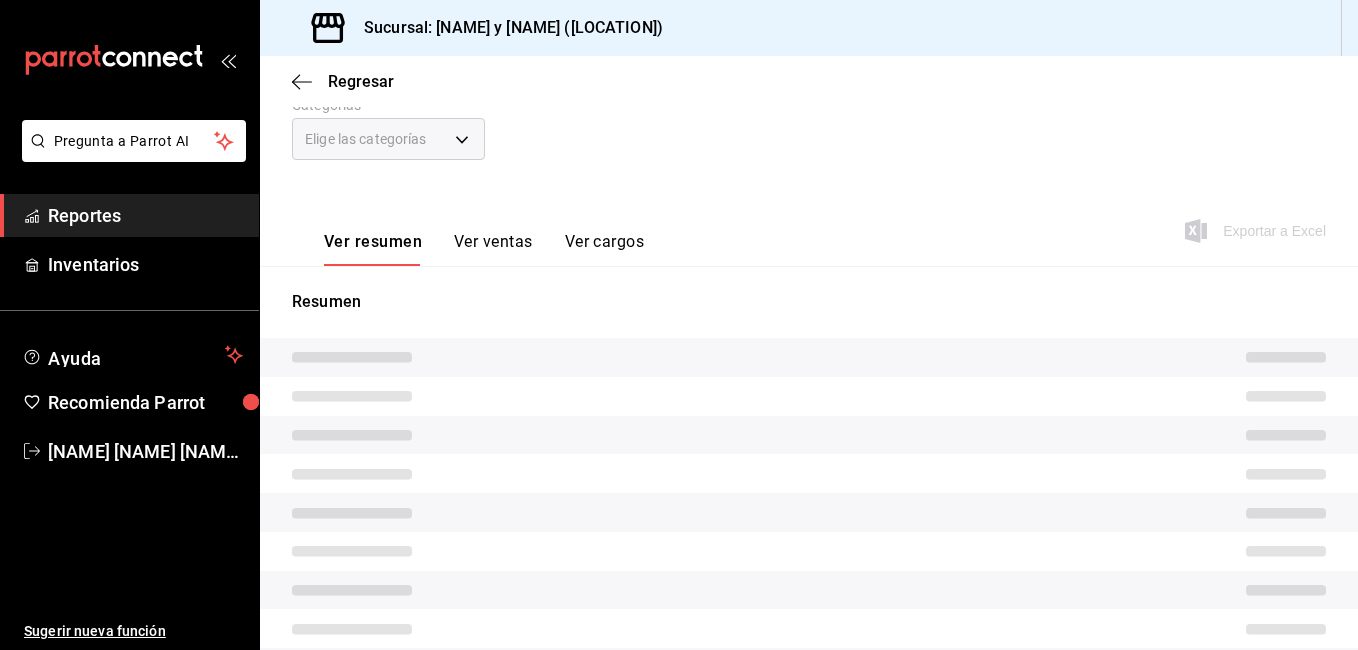 scroll, scrollTop: 200, scrollLeft: 0, axis: vertical 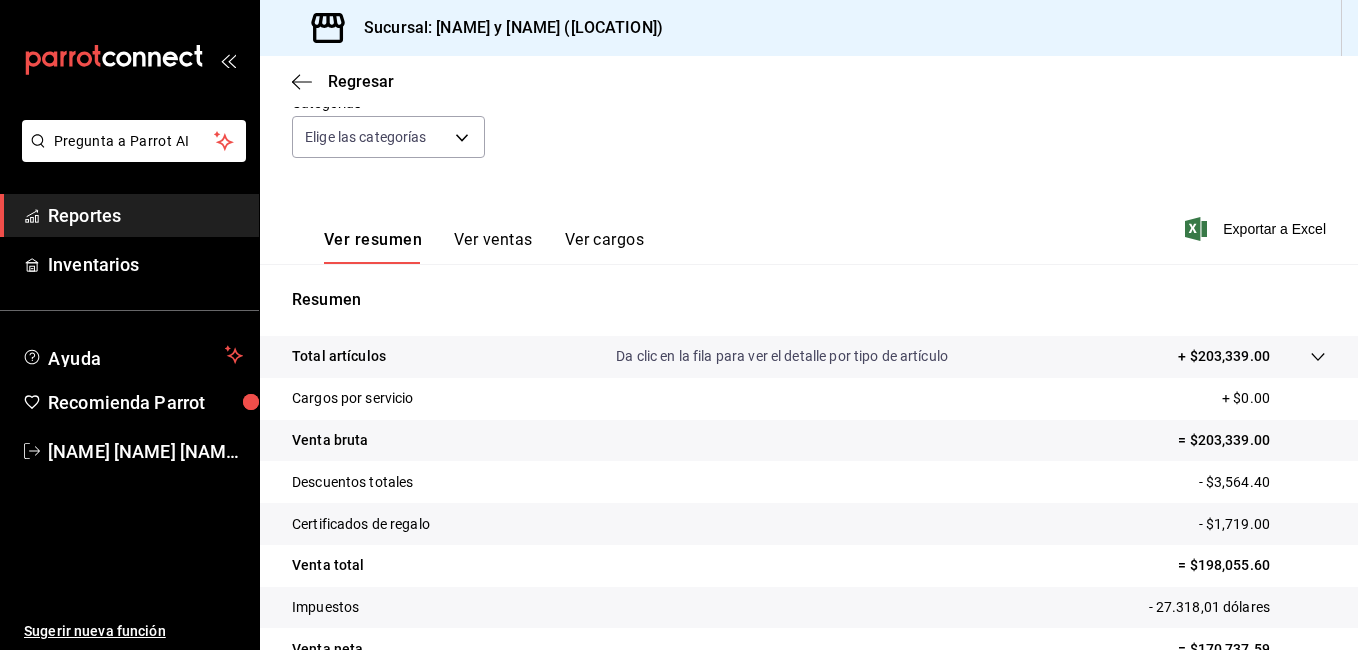 click 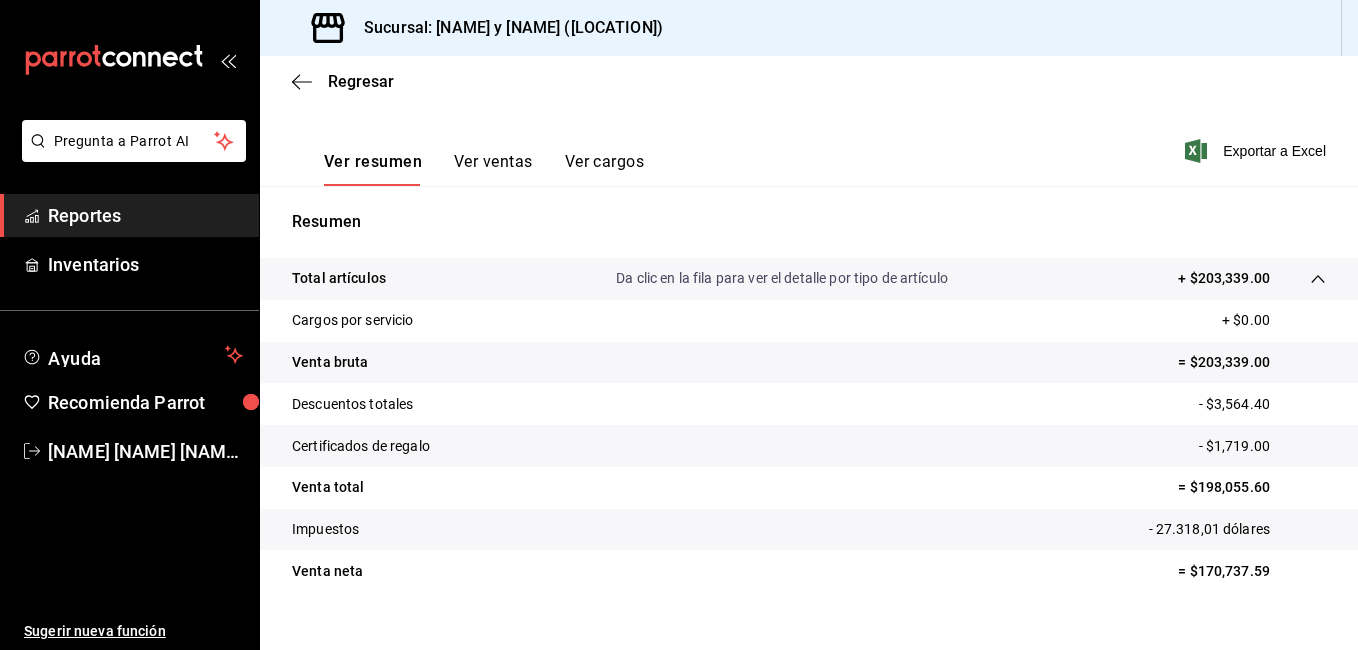 scroll, scrollTop: 308, scrollLeft: 0, axis: vertical 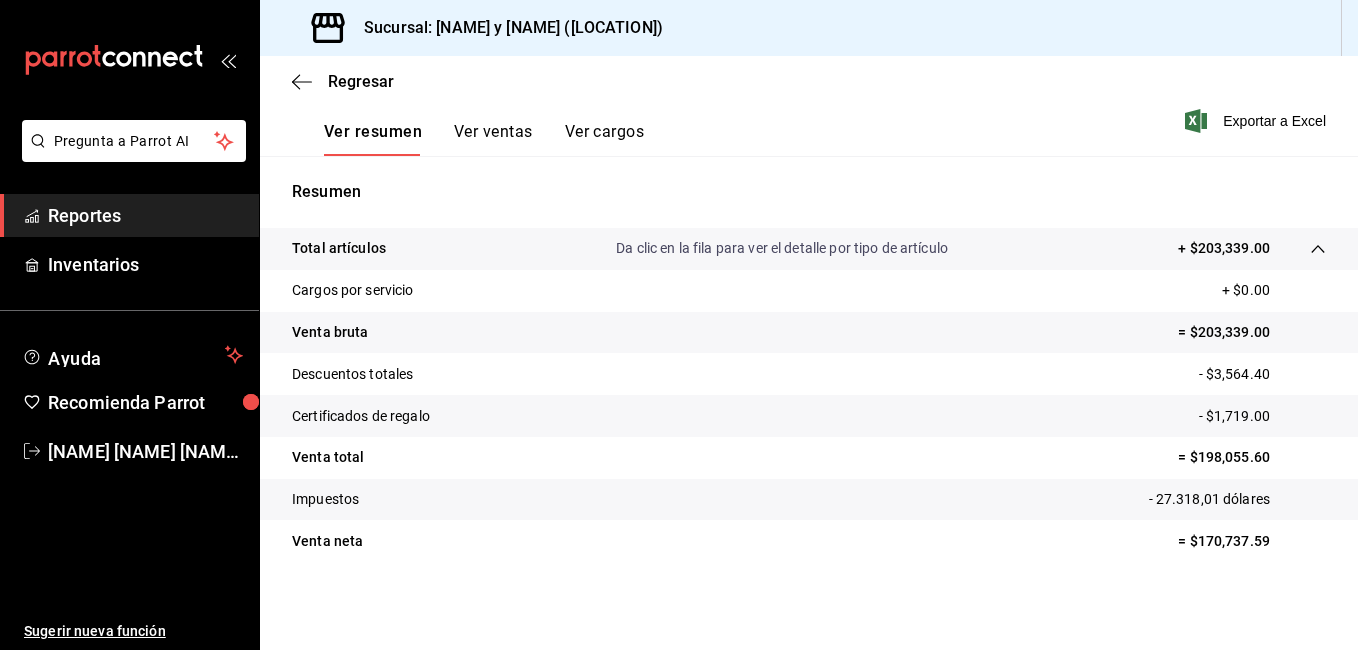 click 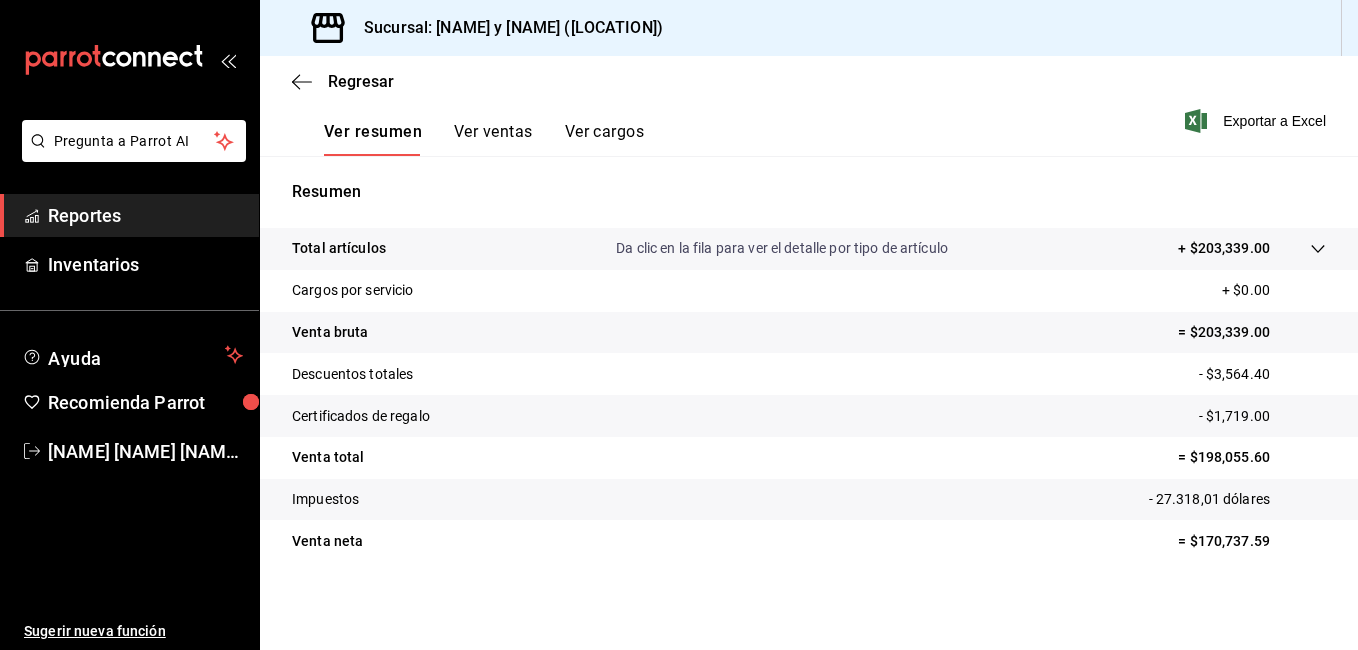 click 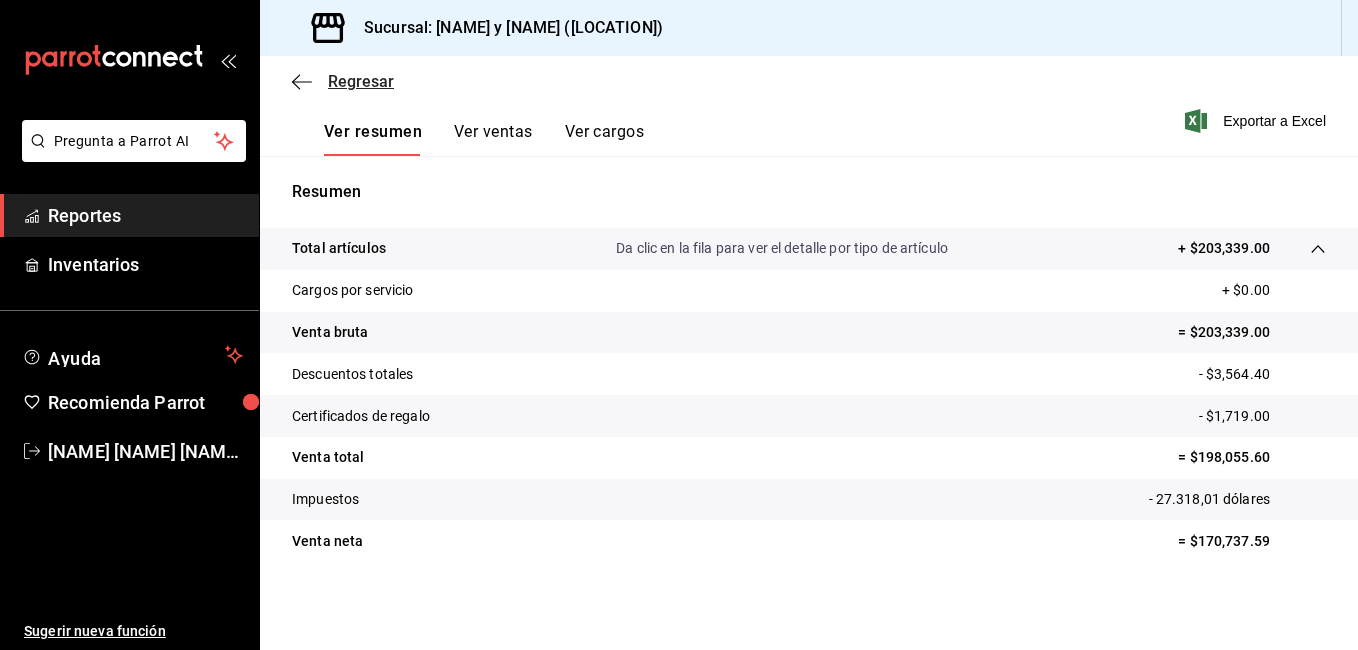 click on "Regresar" at bounding box center [361, 81] 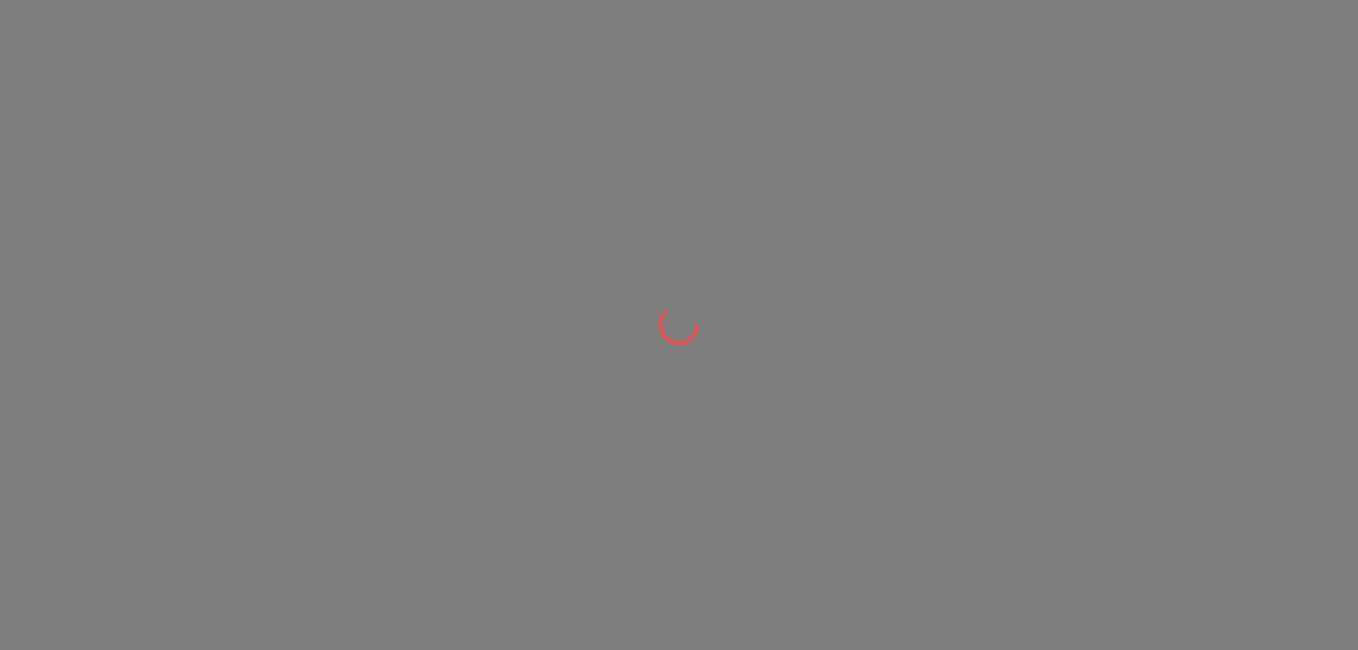 scroll, scrollTop: 0, scrollLeft: 0, axis: both 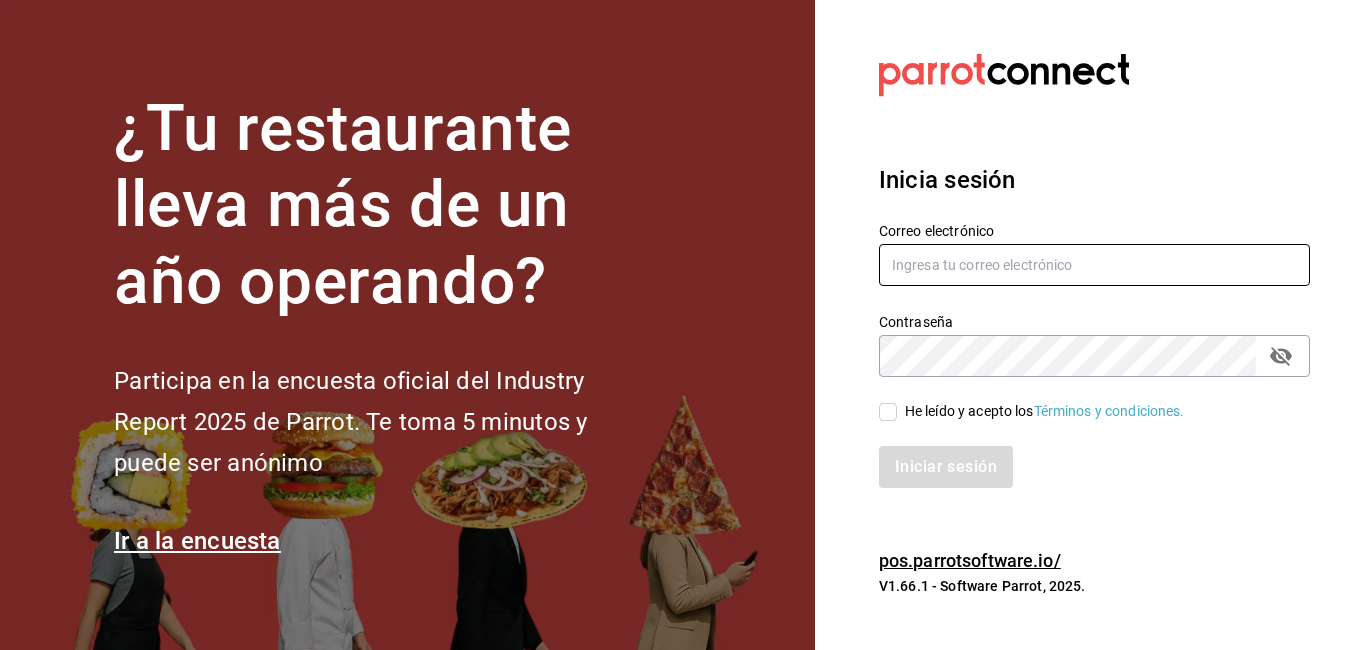 type on "[USERNAME]@example.com" 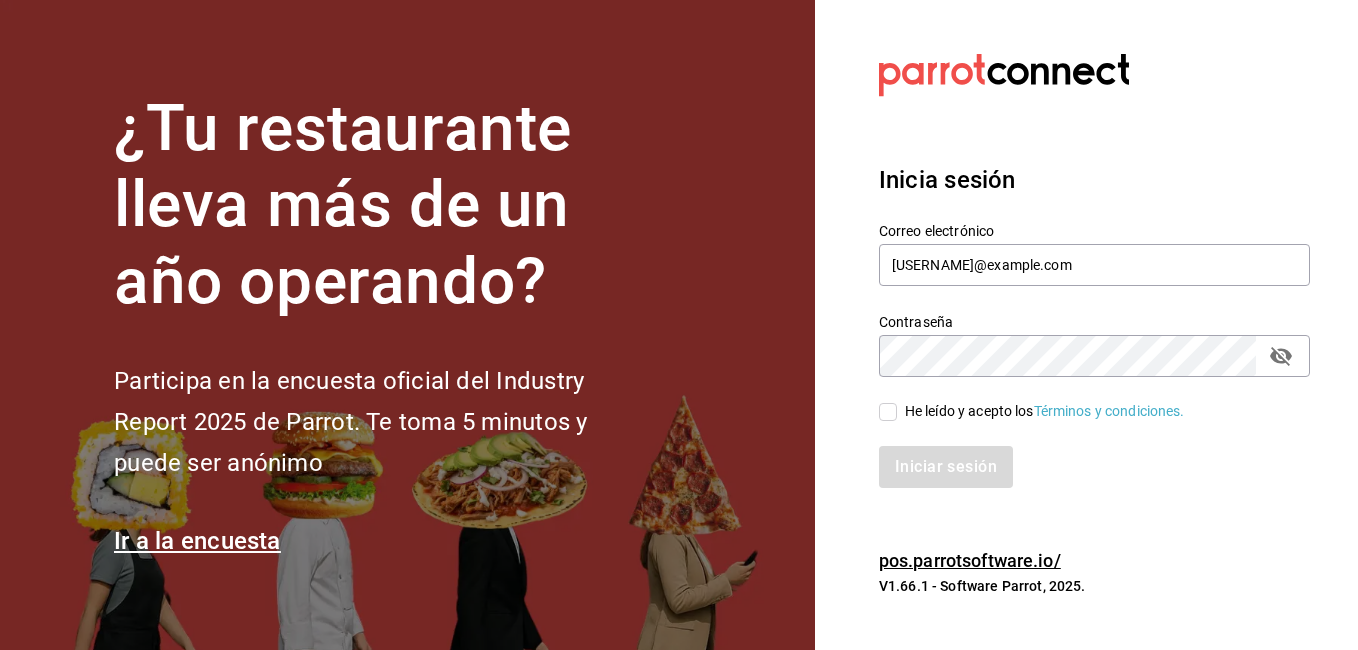 click on "He leído y acepto los  Términos y condiciones." at bounding box center (888, 412) 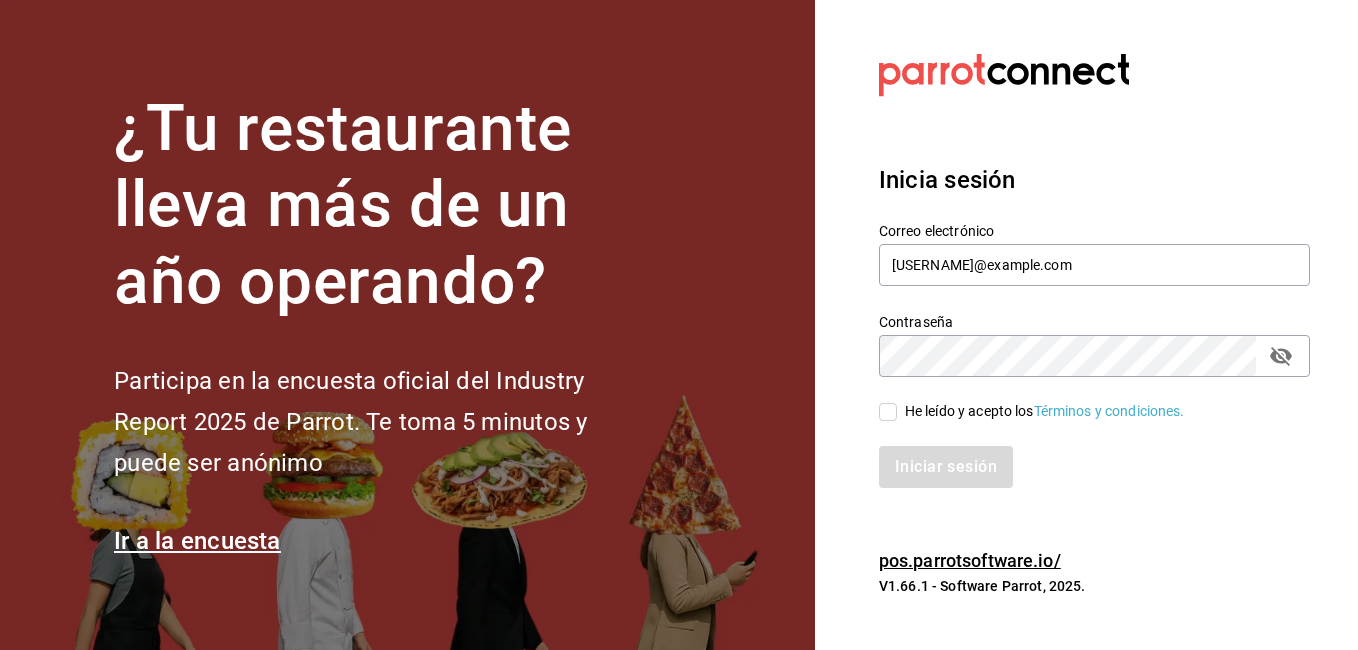 checkbox on "true" 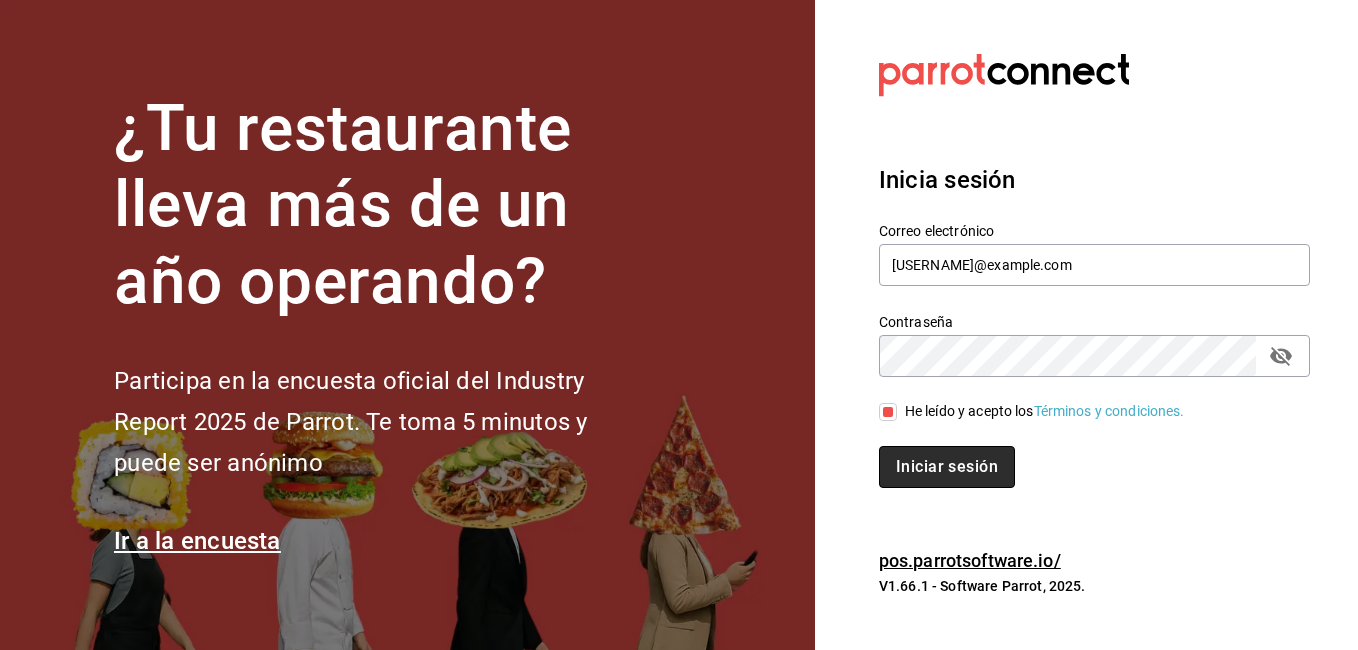 click on "Iniciar sesión" at bounding box center (947, 467) 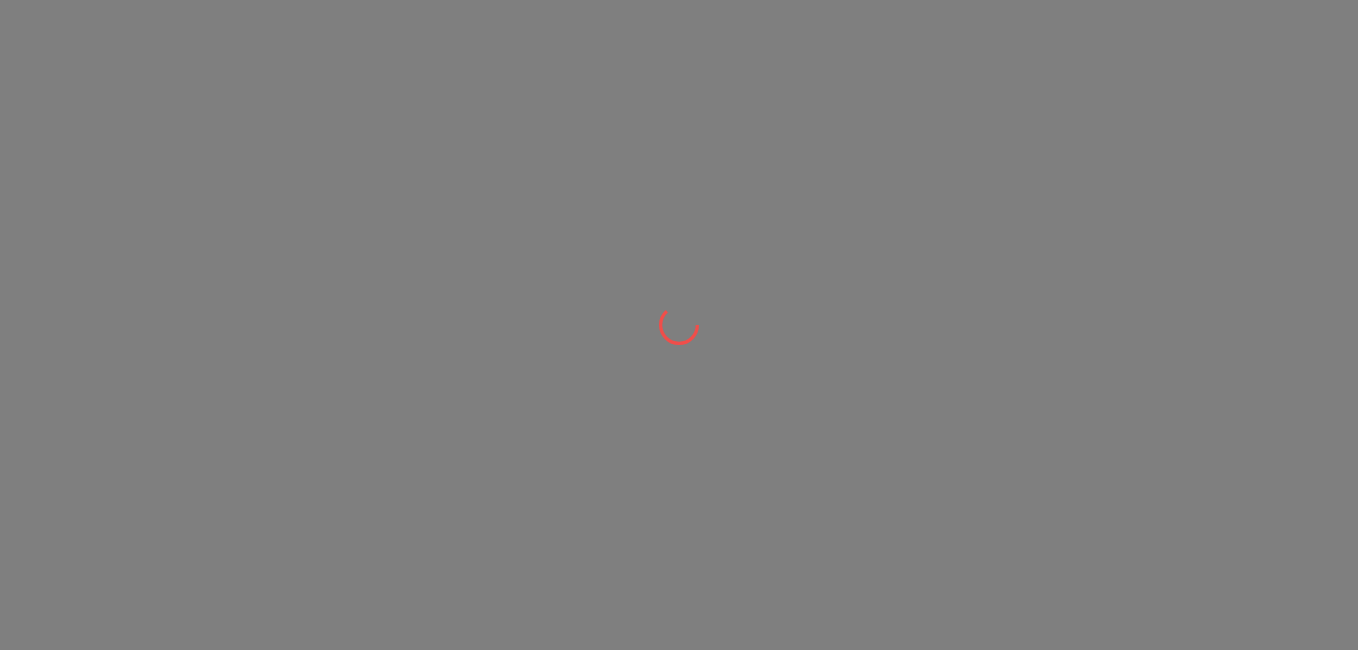 scroll, scrollTop: 0, scrollLeft: 0, axis: both 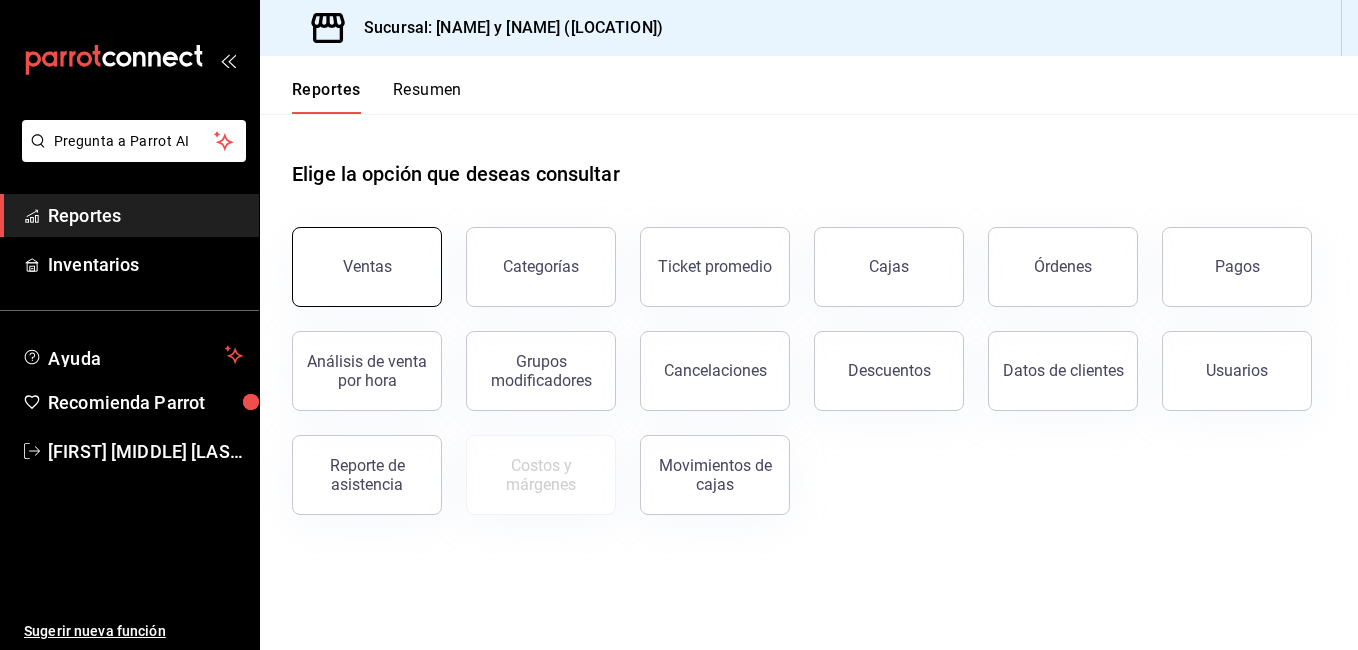 click on "Ventas" at bounding box center [367, 267] 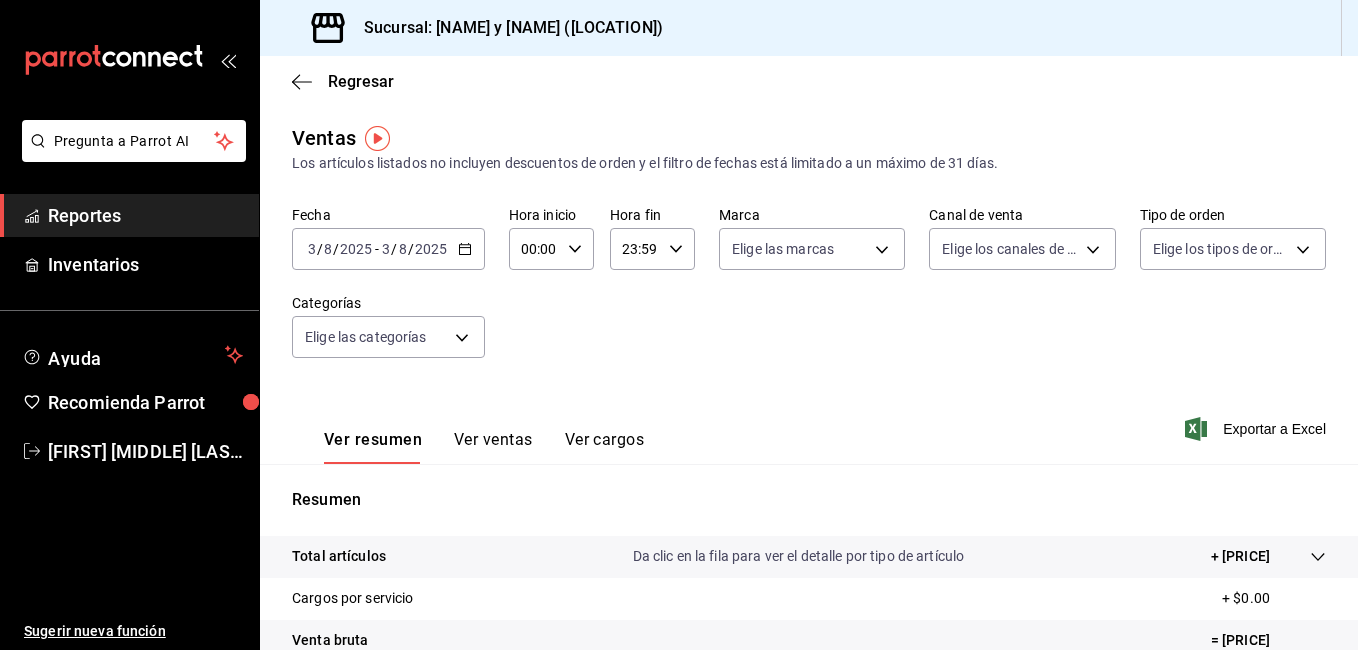 click on "2025-08-03 3 / 8 / 2025 - 2025-08-03 3 / 8 / 2025" at bounding box center [388, 249] 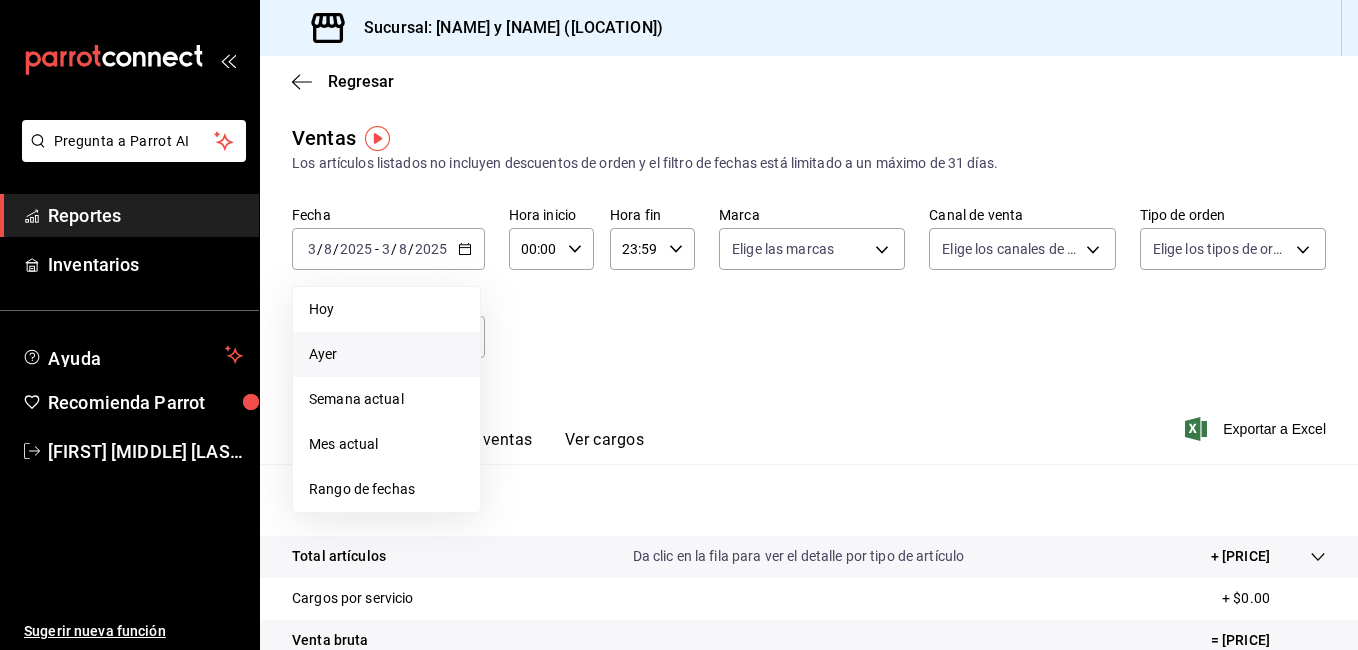click on "Ayer" at bounding box center (386, 354) 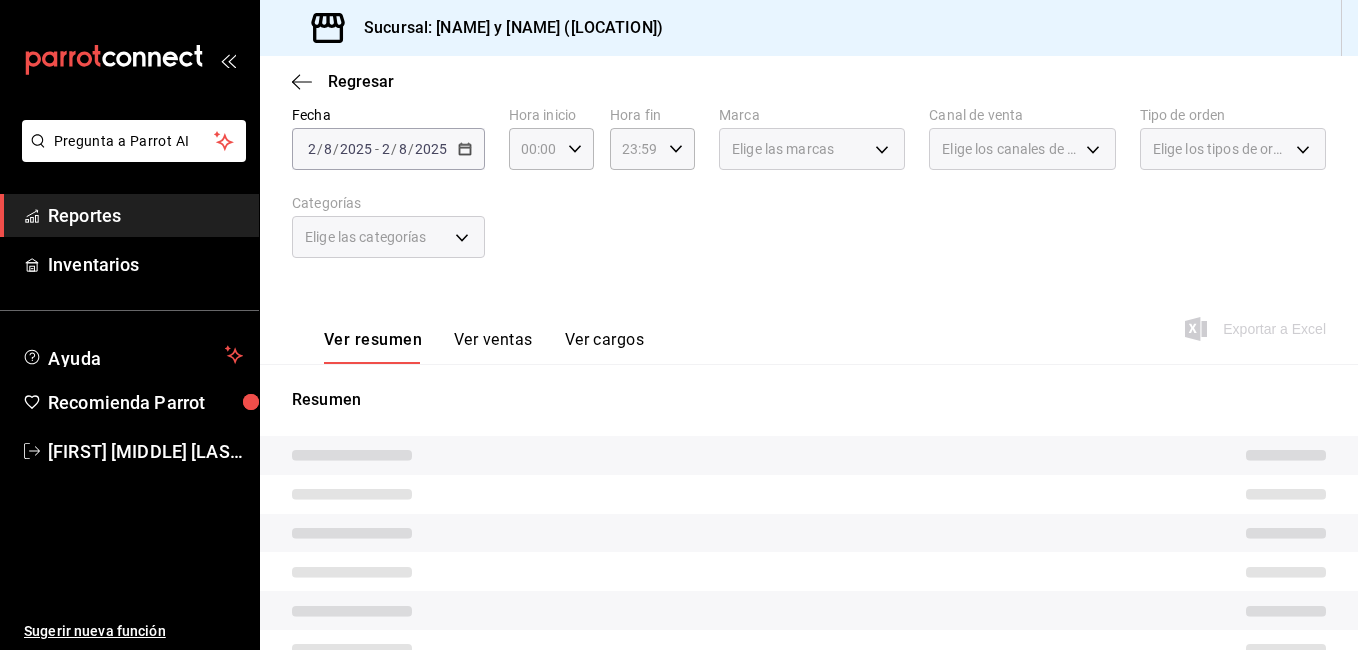 scroll, scrollTop: 200, scrollLeft: 0, axis: vertical 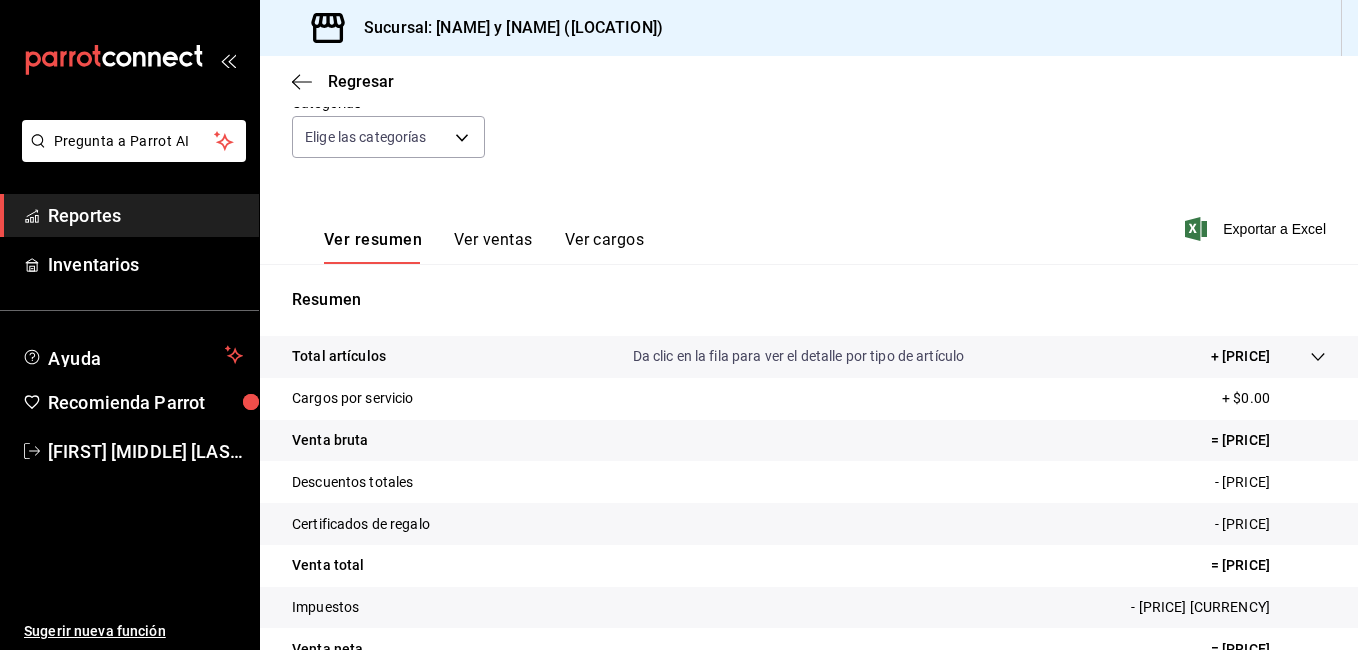 click 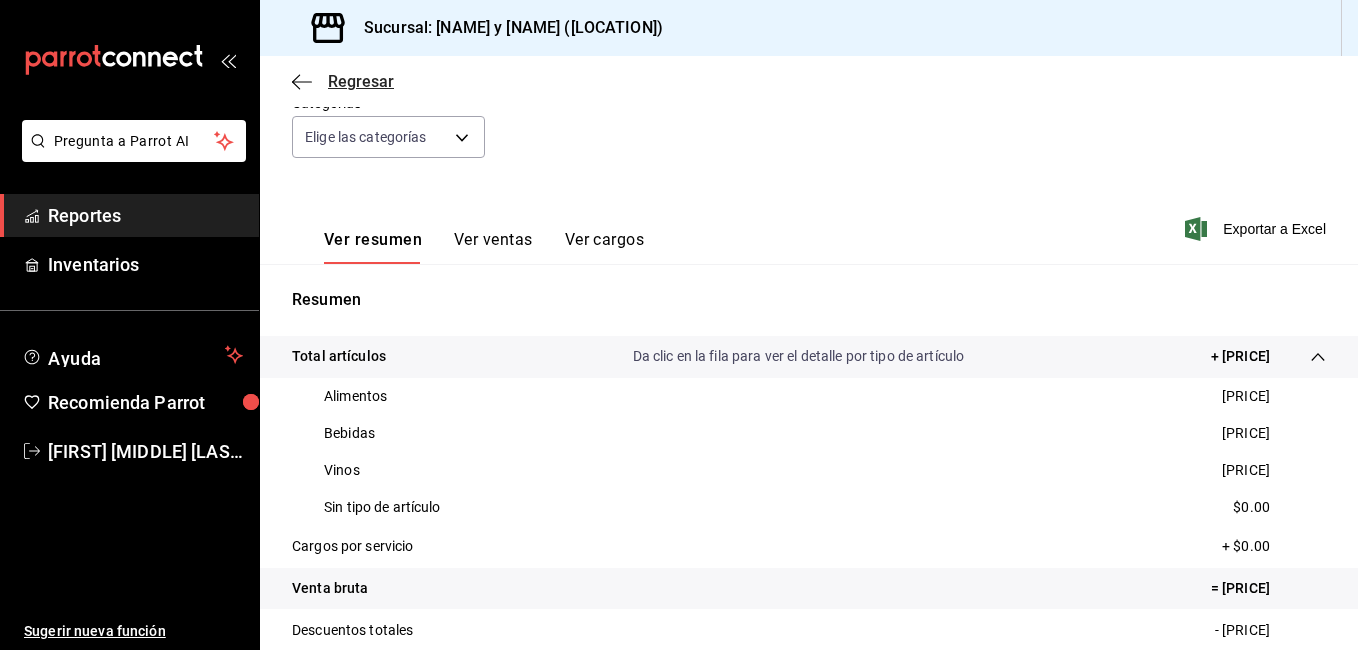 click 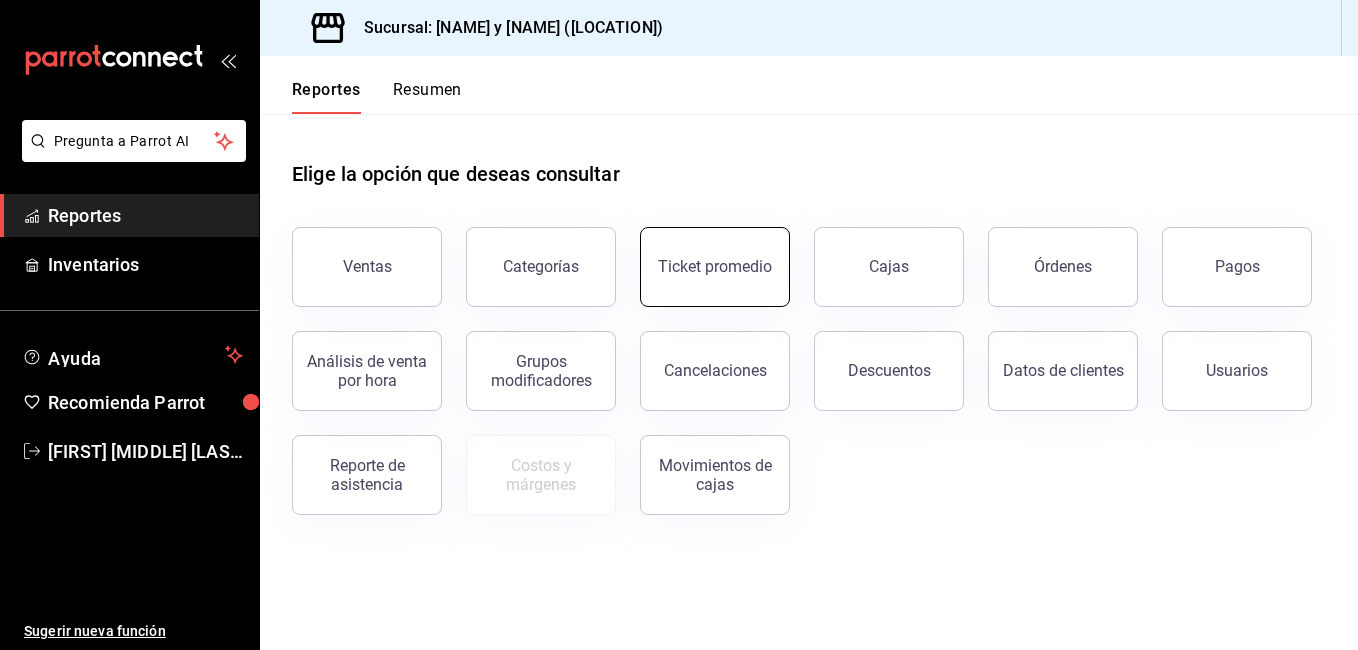 click on "Ticket promedio" at bounding box center (715, 266) 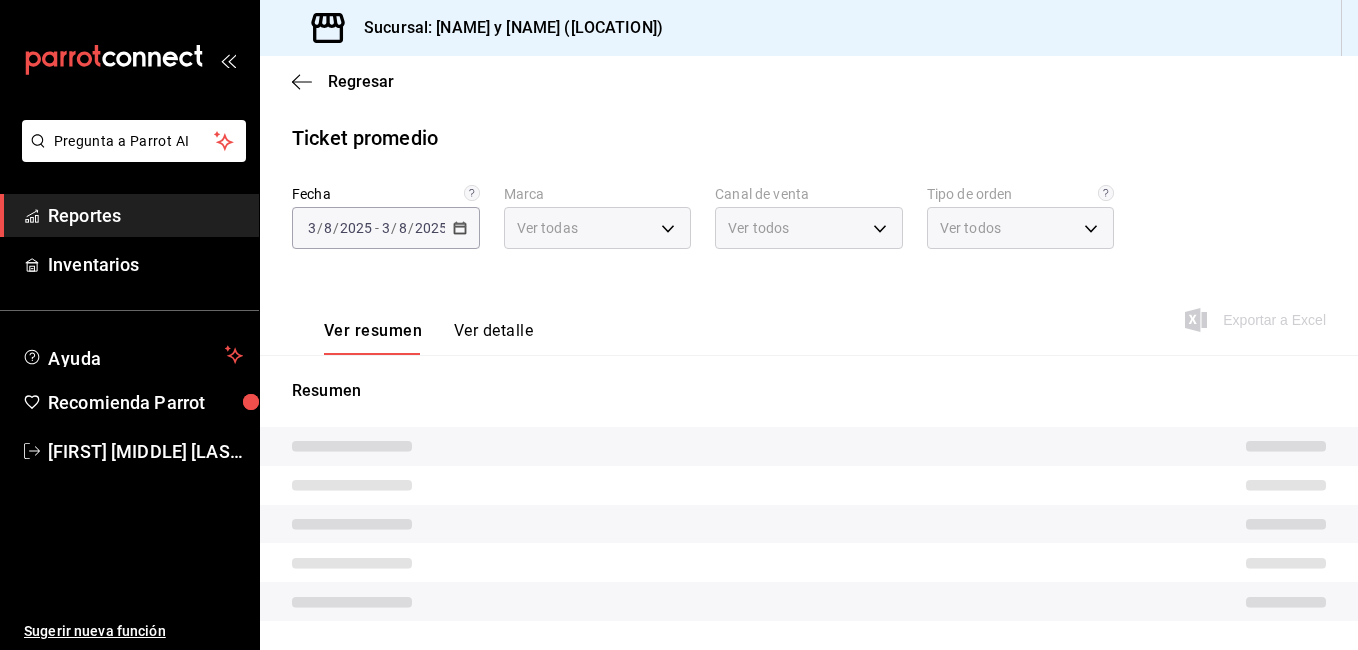 type on "5c4b5436-b9cd-4a1a-b4e8-85329c7394cf" 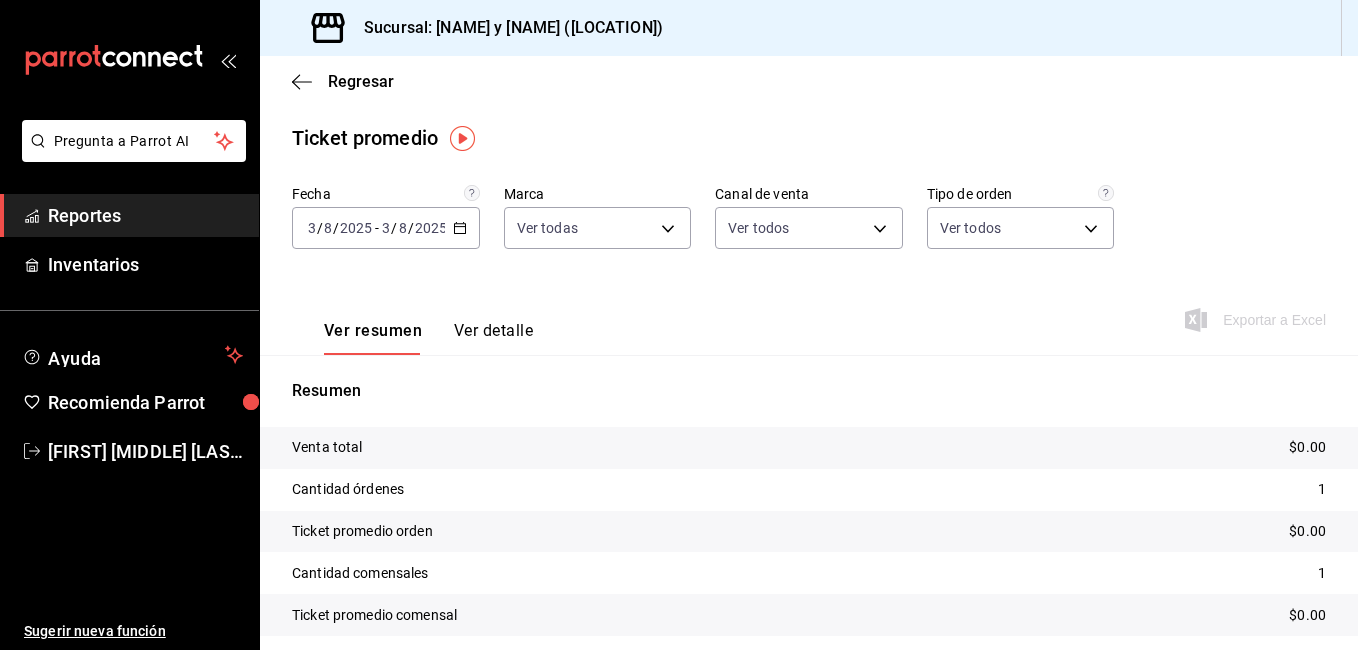 click 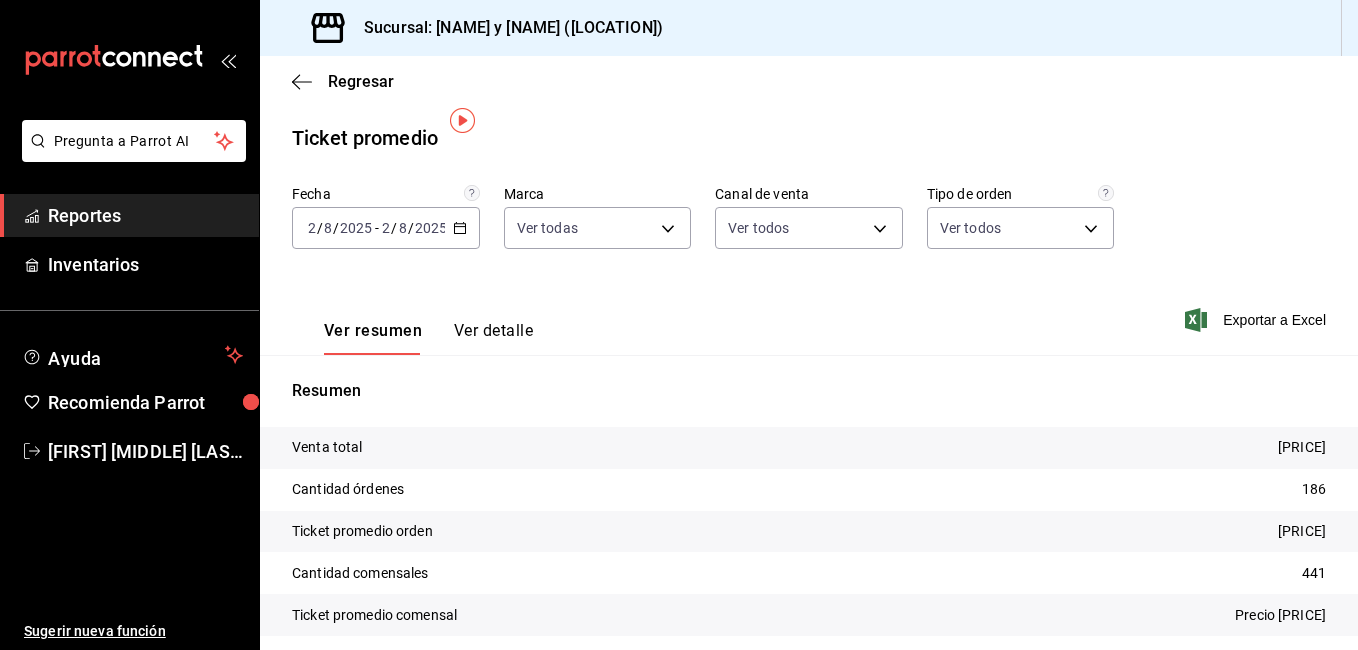 scroll, scrollTop: 74, scrollLeft: 0, axis: vertical 